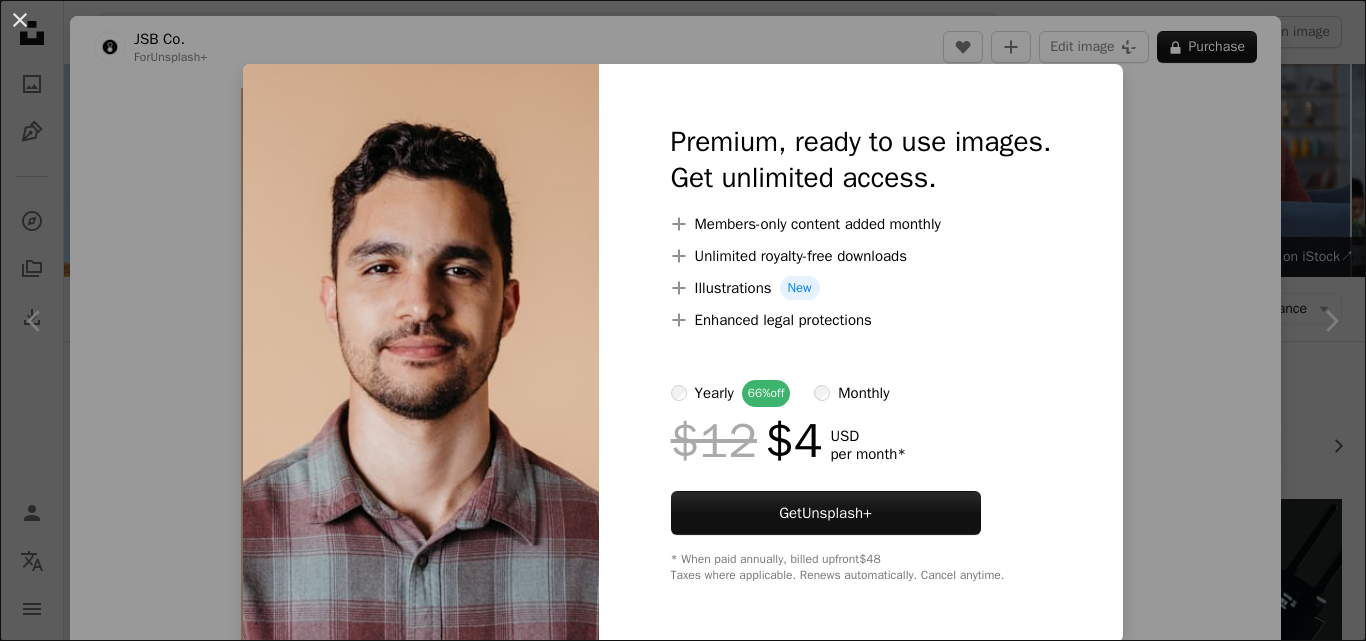 scroll, scrollTop: 2847, scrollLeft: 0, axis: vertical 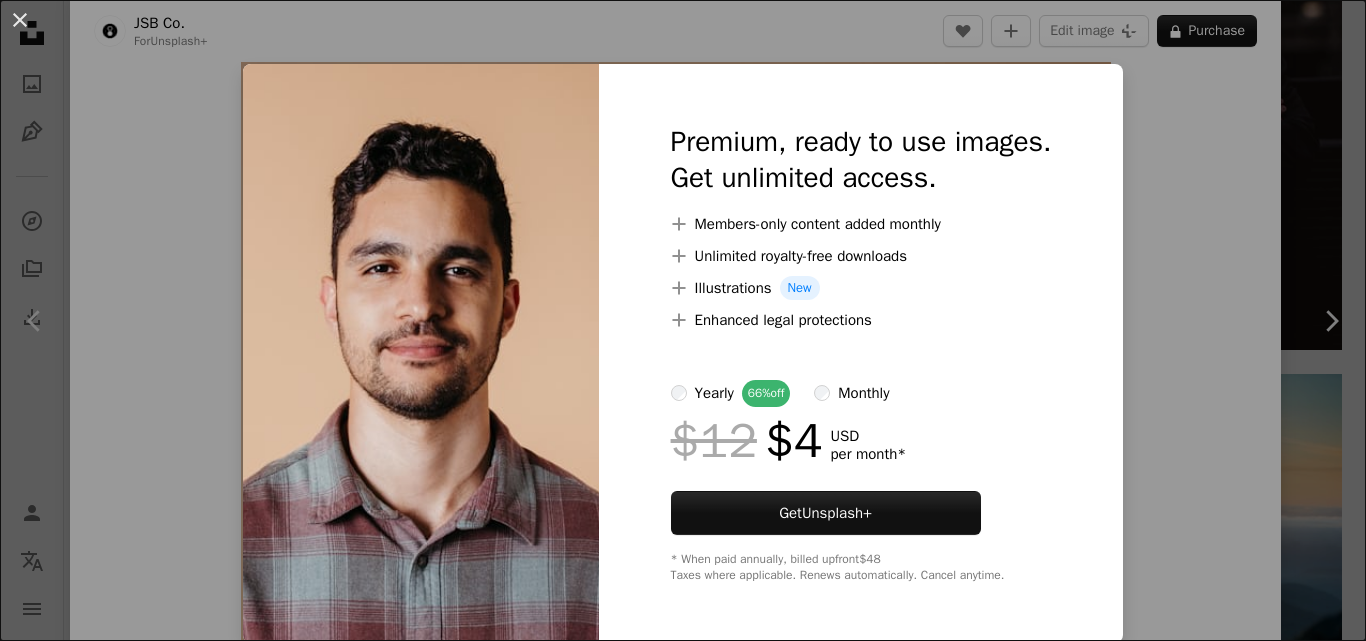 click on "An X shape Premium, ready to use images. Get unlimited access. A plus sign Members-only content added monthly A plus sign Unlimited royalty-free downloads A plus sign Illustrations  New A plus sign Enhanced legal protections yearly 66%  off monthly $12   $4 USD per month * Get  Unsplash+ * When paid annually, billed upfront  $48 Taxes where applicable. Renews automatically. Cancel anytime." at bounding box center (683, 320) 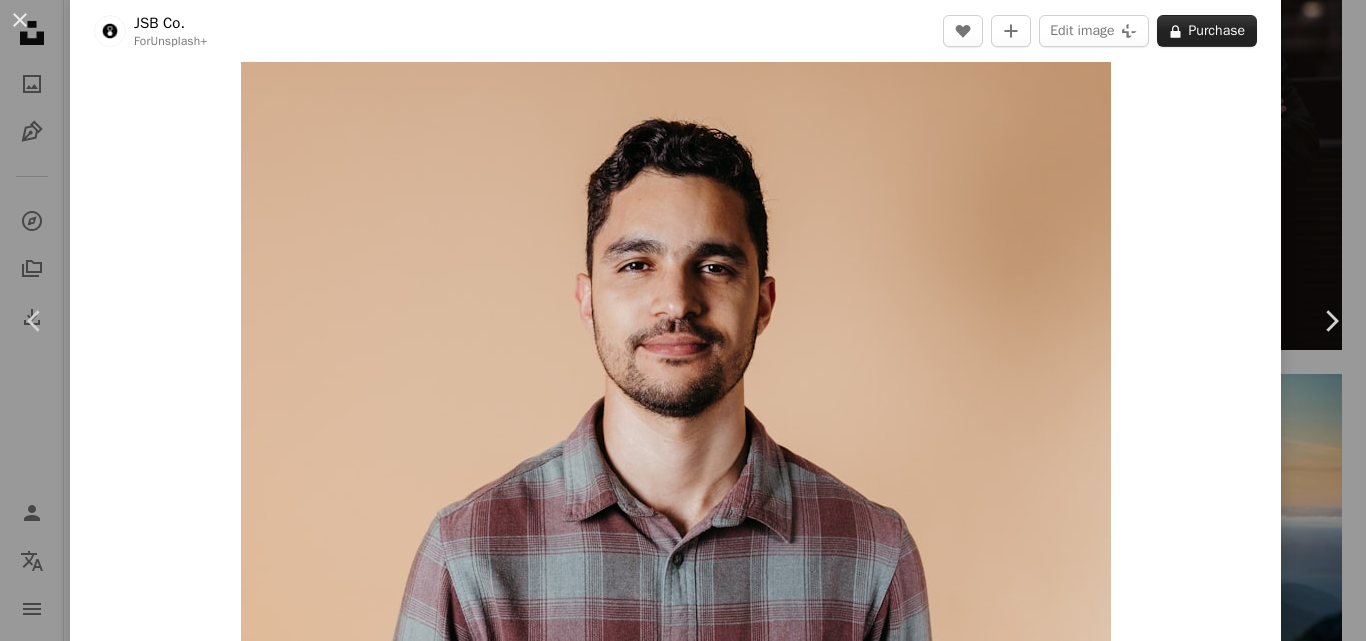 click on "A lock" 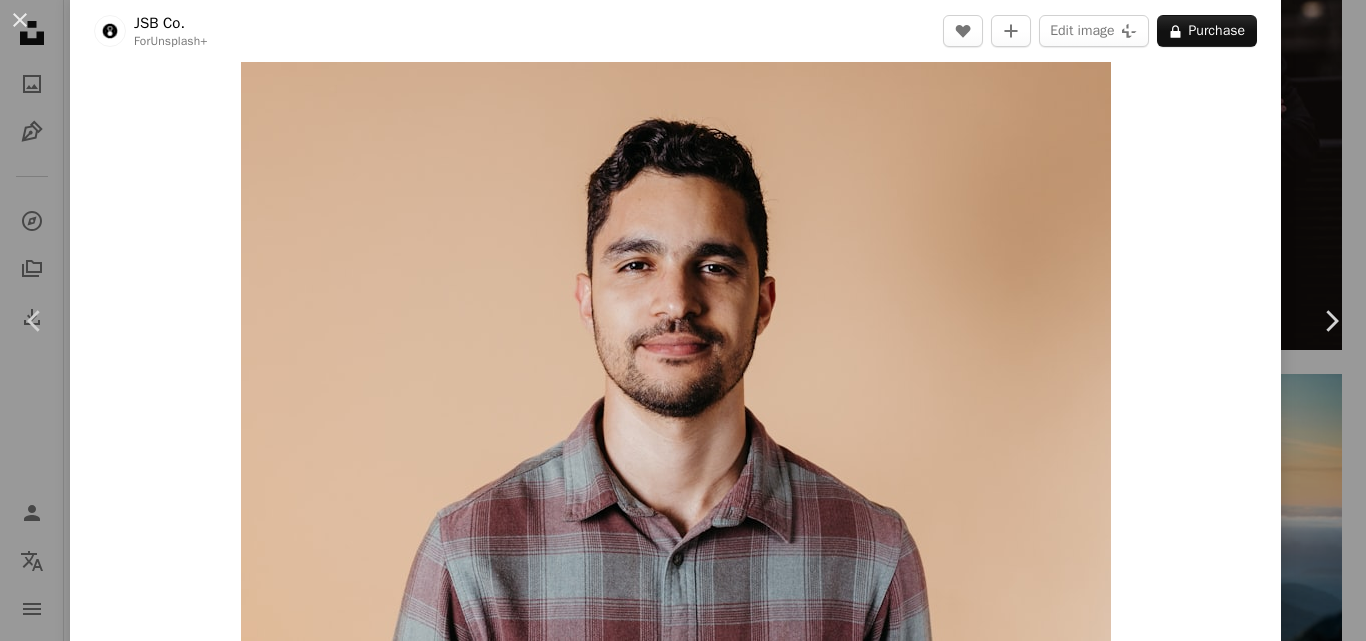 click on "An X shape Premium, ready to use images. Get unlimited access. A plus sign Members-only content added monthly A plus sign Unlimited royalty-free downloads A plus sign Illustrations  New A plus sign Enhanced legal protections yearly 66%  off monthly $12   $4 USD per month * Get  Unsplash+ * When paid annually, billed upfront  $48 Taxes where applicable. Renews automatically. Cancel anytime." at bounding box center [683, 6221] 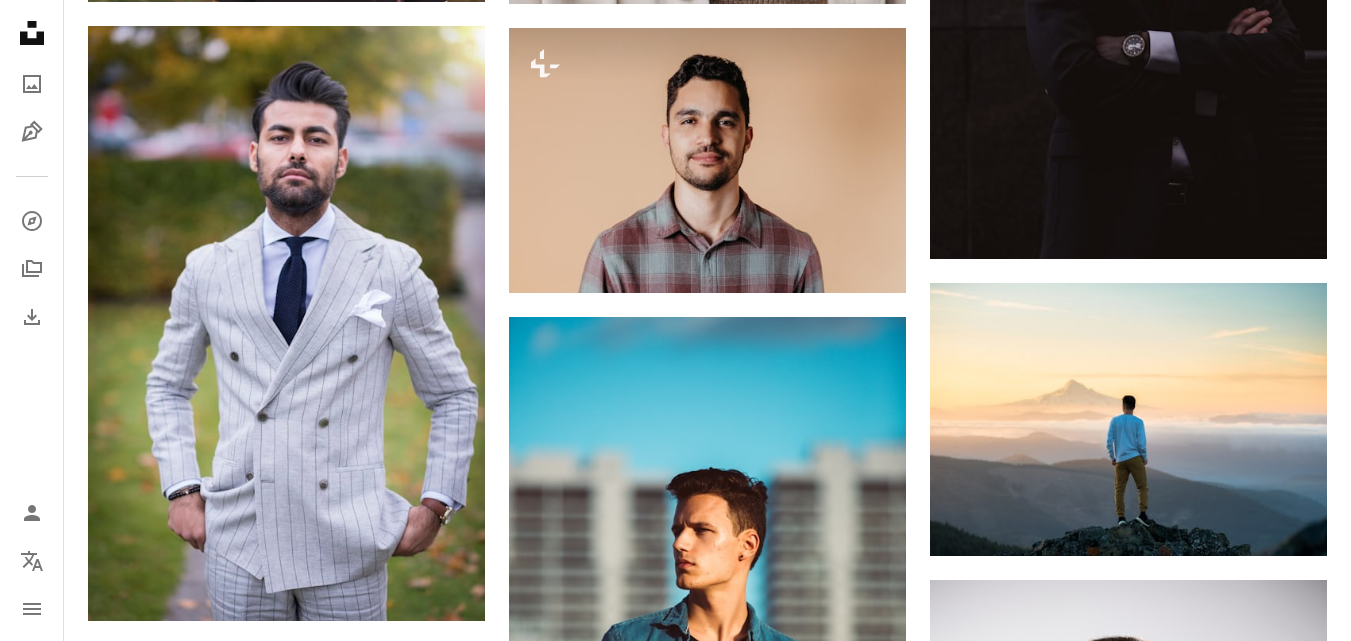 scroll, scrollTop: 2607, scrollLeft: 0, axis: vertical 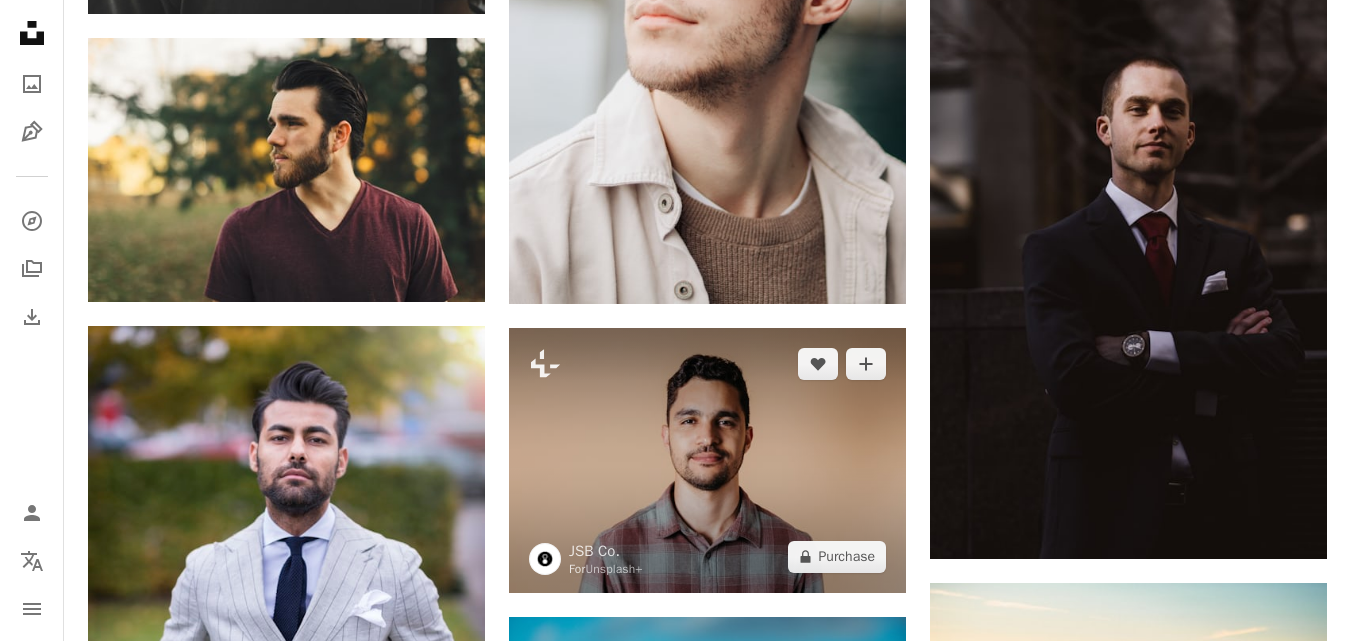 drag, startPoint x: 753, startPoint y: 492, endPoint x: 756, endPoint y: 452, distance: 40.112343 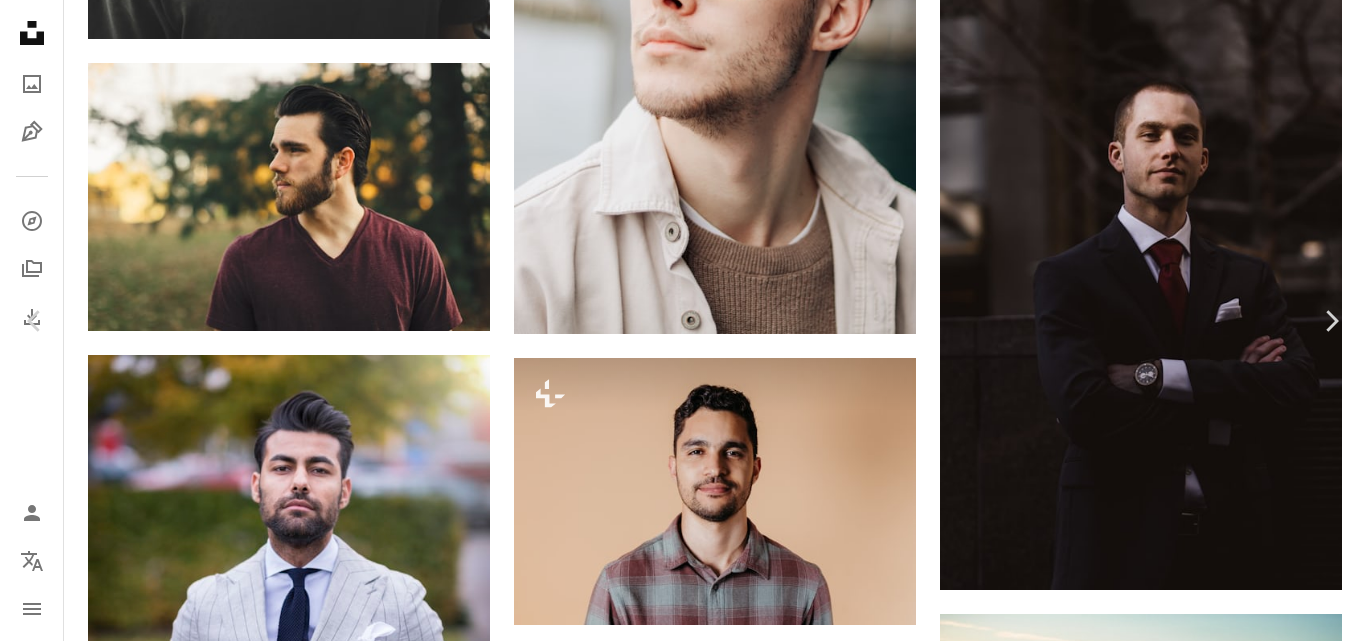 drag, startPoint x: 887, startPoint y: 399, endPoint x: 1141, endPoint y: 306, distance: 270.4903 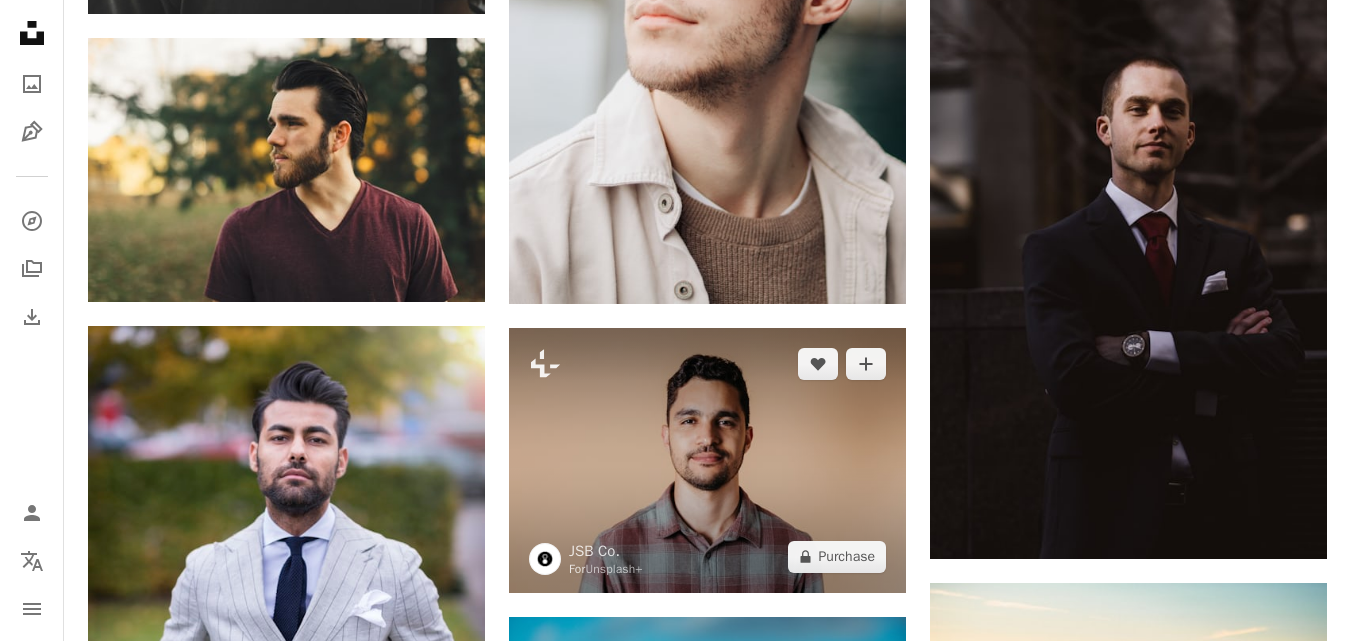 click at bounding box center [707, 460] 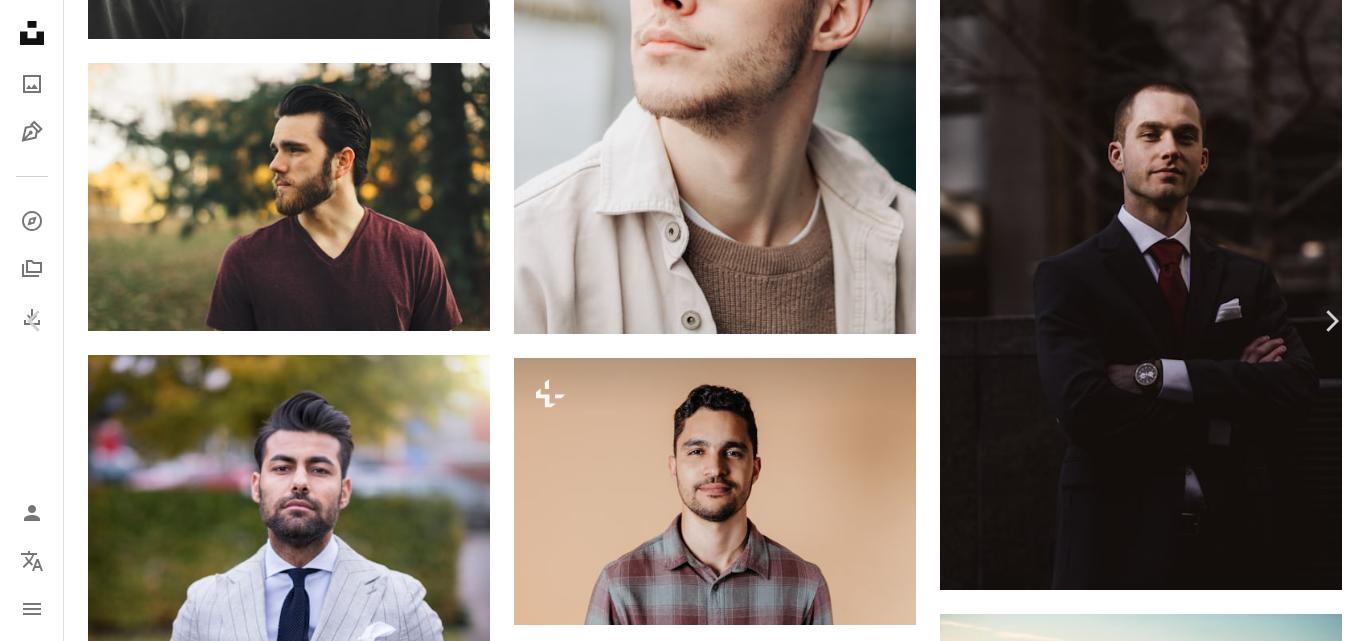 click on "An X shape" at bounding box center [20, 20] 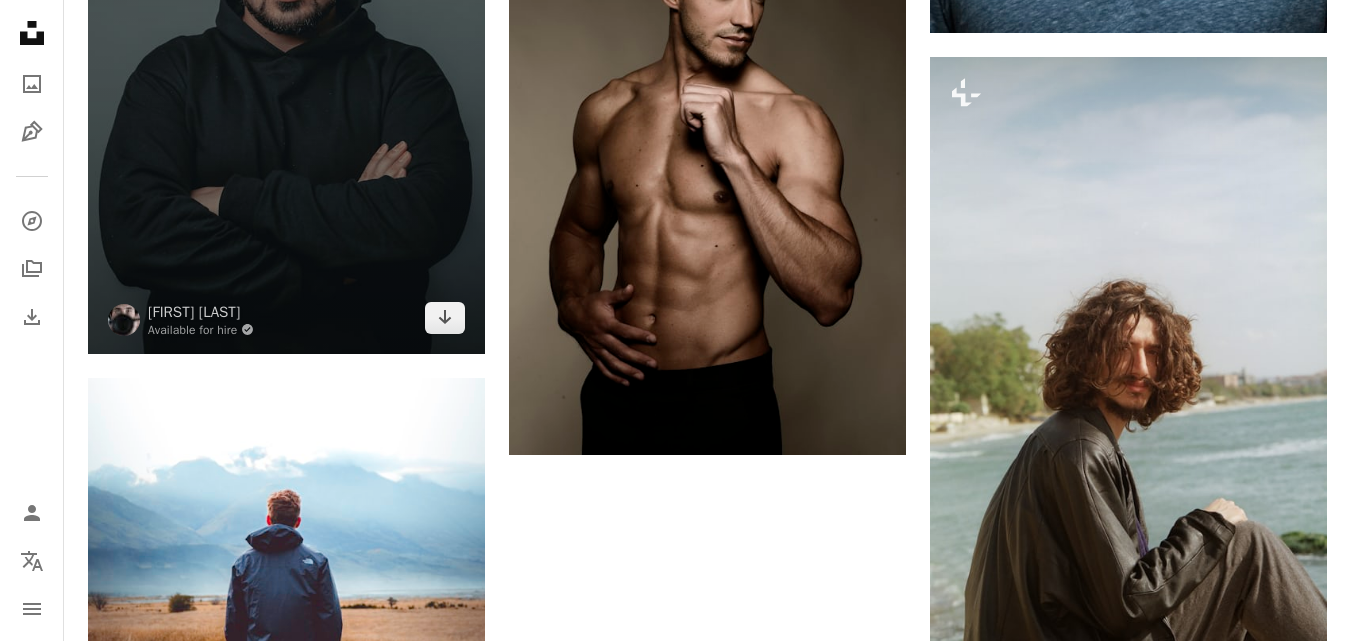 scroll, scrollTop: 7268, scrollLeft: 0, axis: vertical 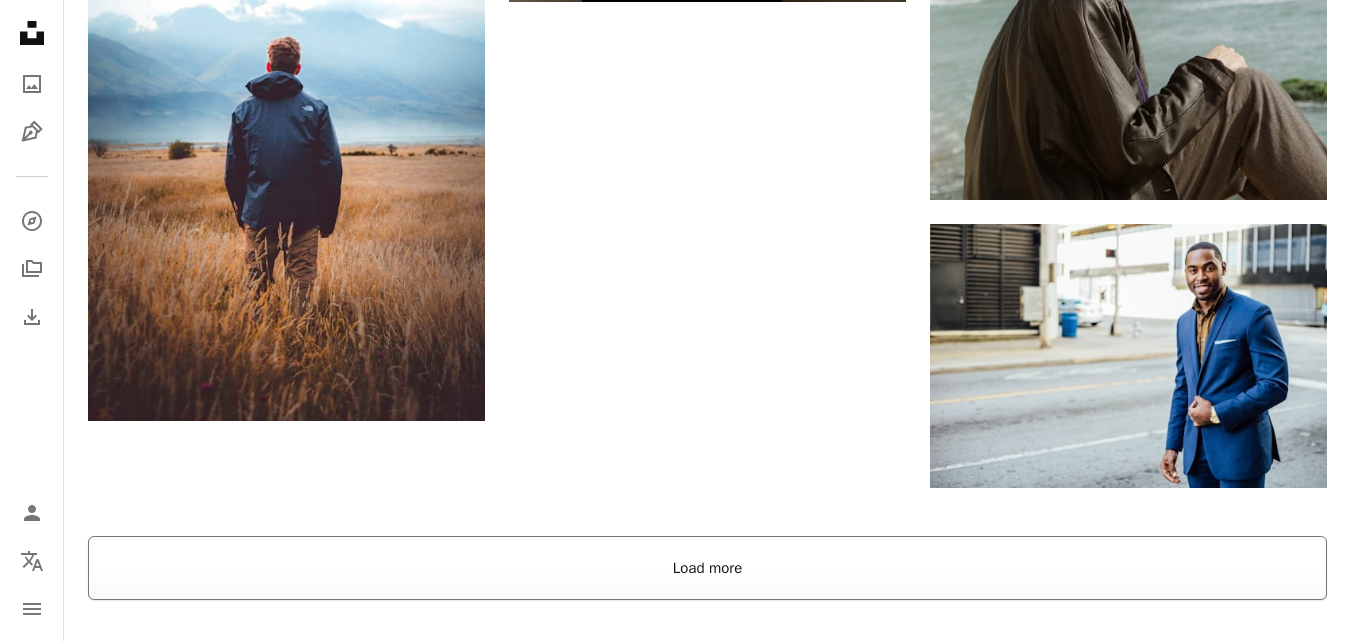 click on "Load more" at bounding box center (707, 568) 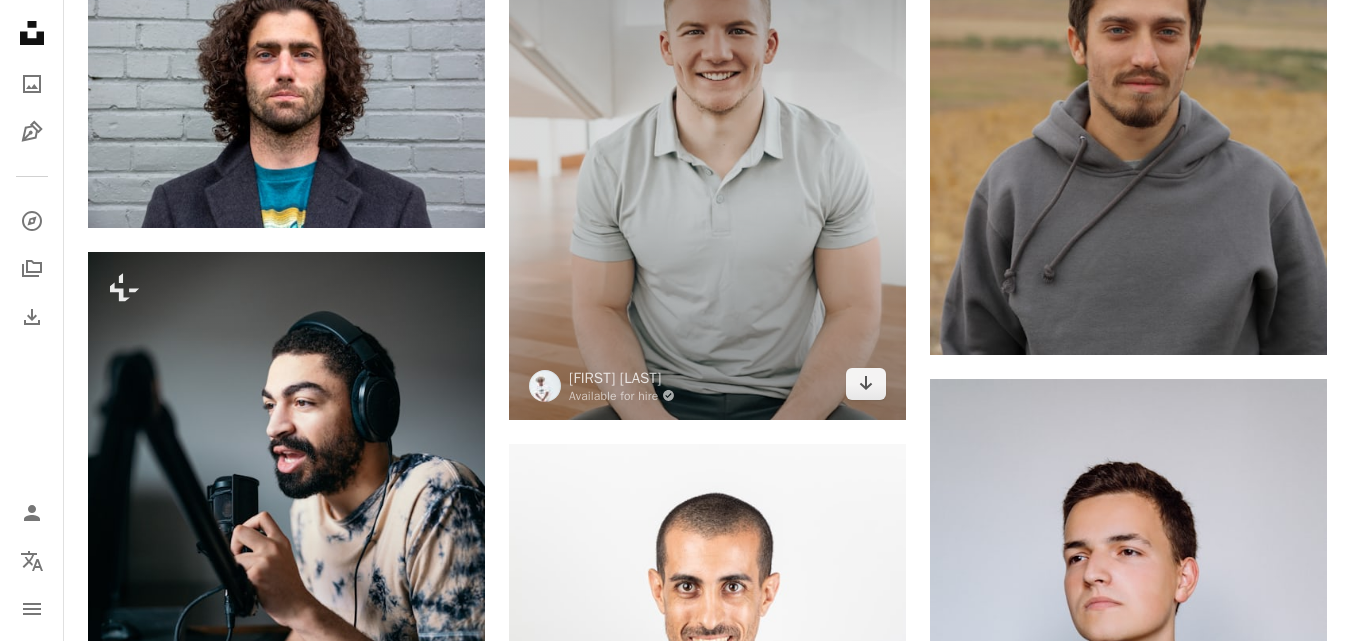 scroll, scrollTop: 15682, scrollLeft: 0, axis: vertical 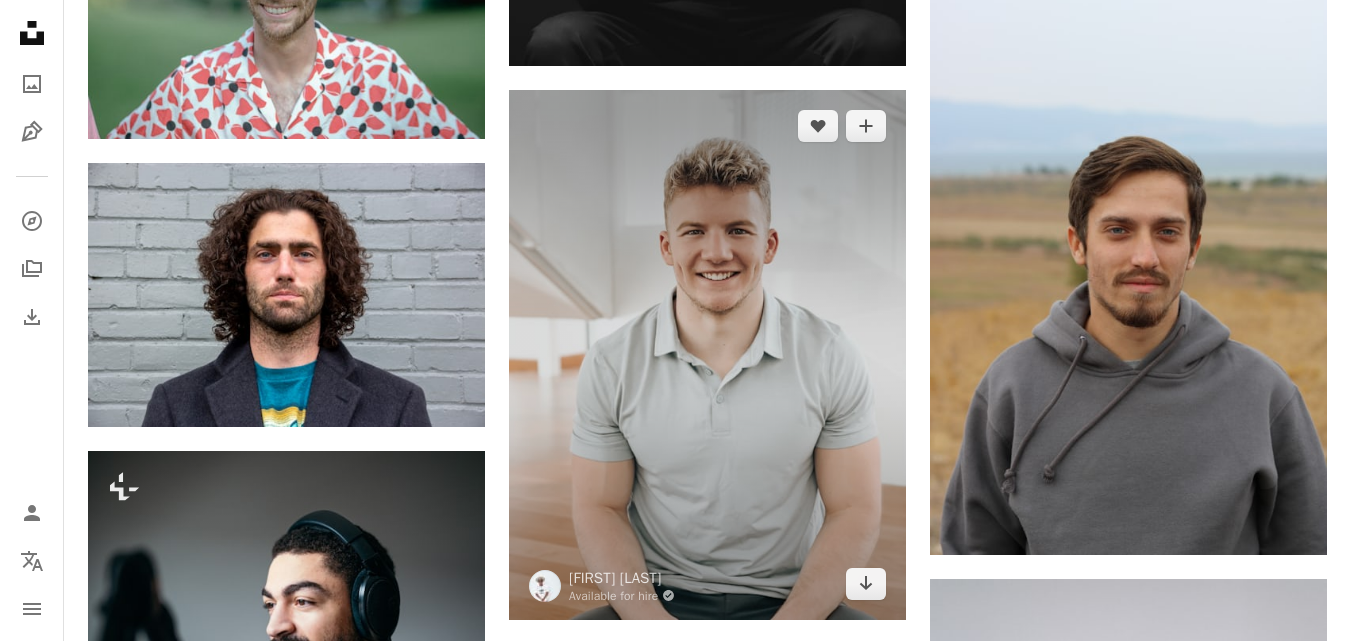 click at bounding box center [707, 355] 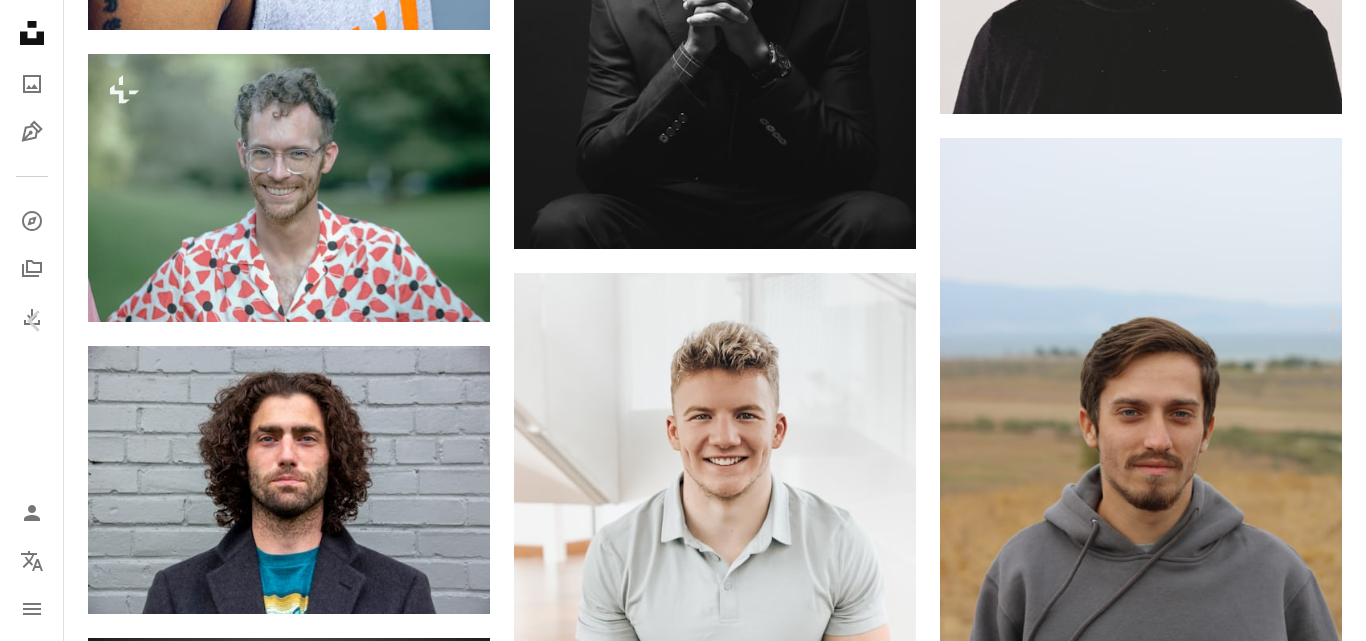 click on "An X shape" at bounding box center (20, 20) 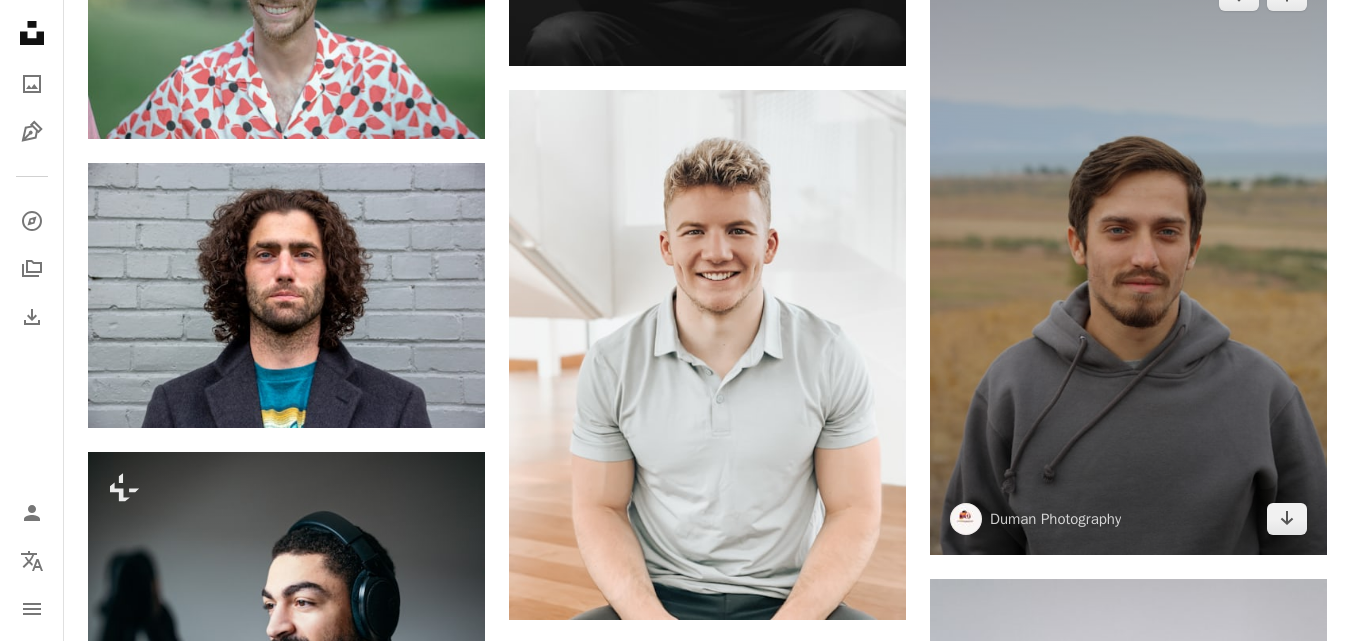 click at bounding box center (1128, 257) 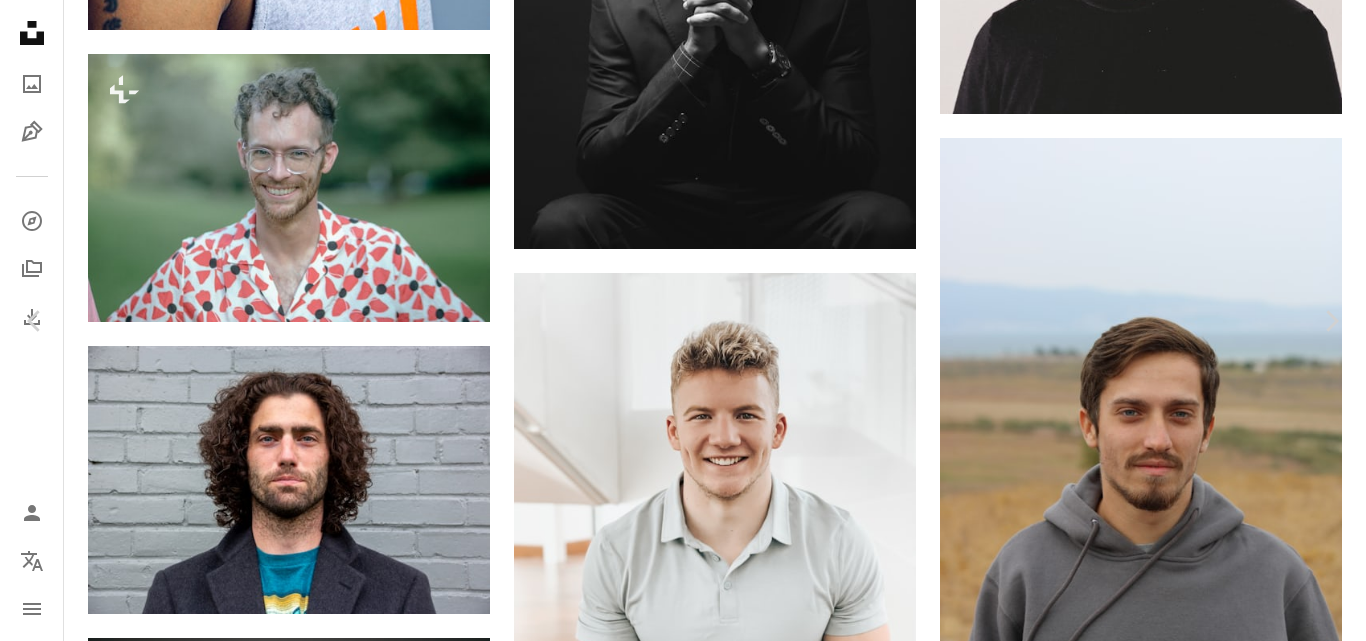 click on "Chevron down" 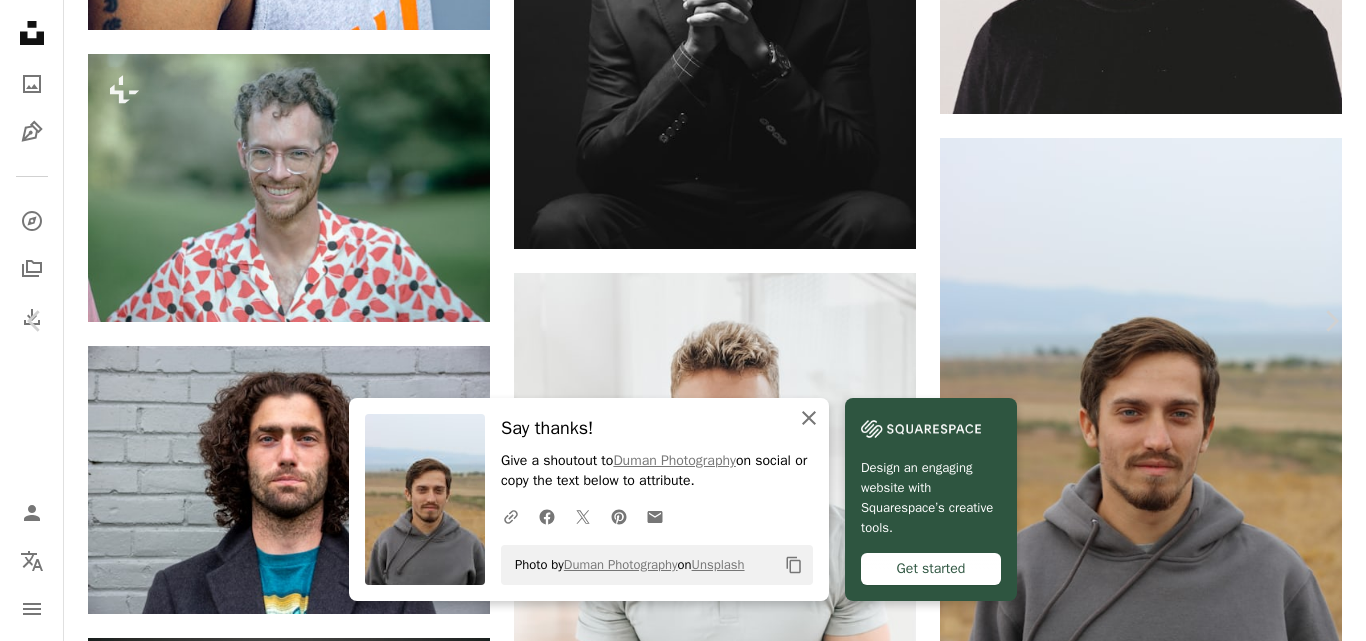 click 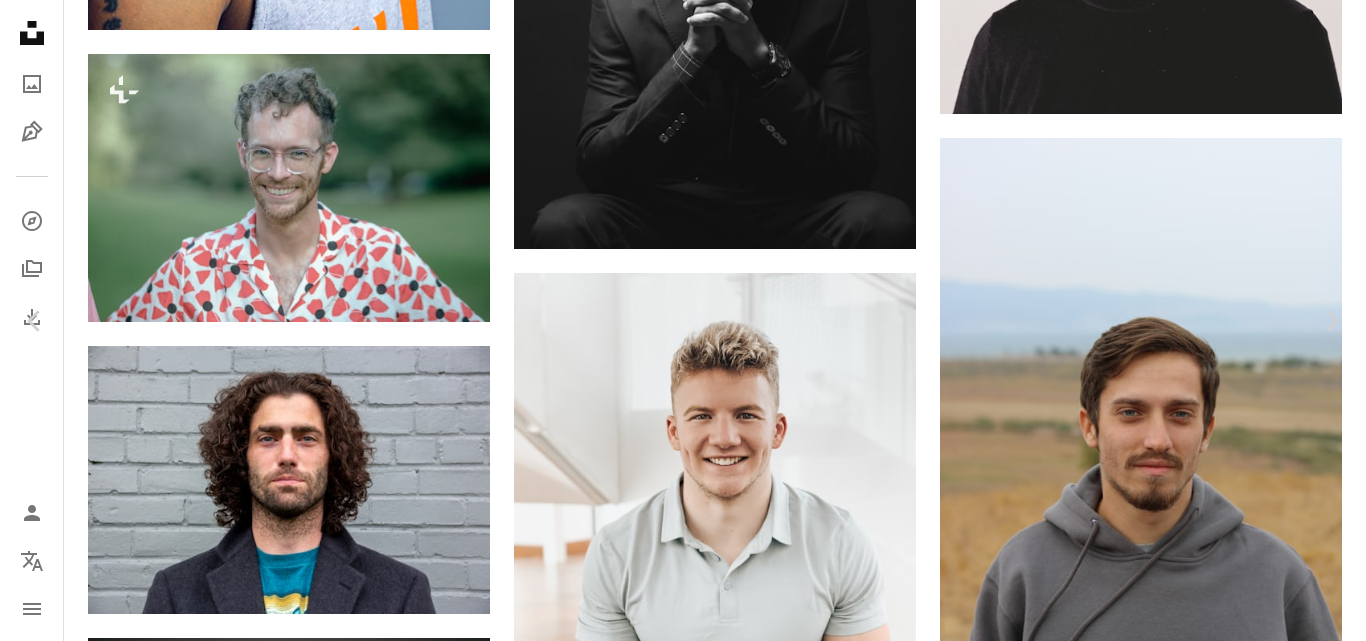 click on "An X shape" at bounding box center [20, 20] 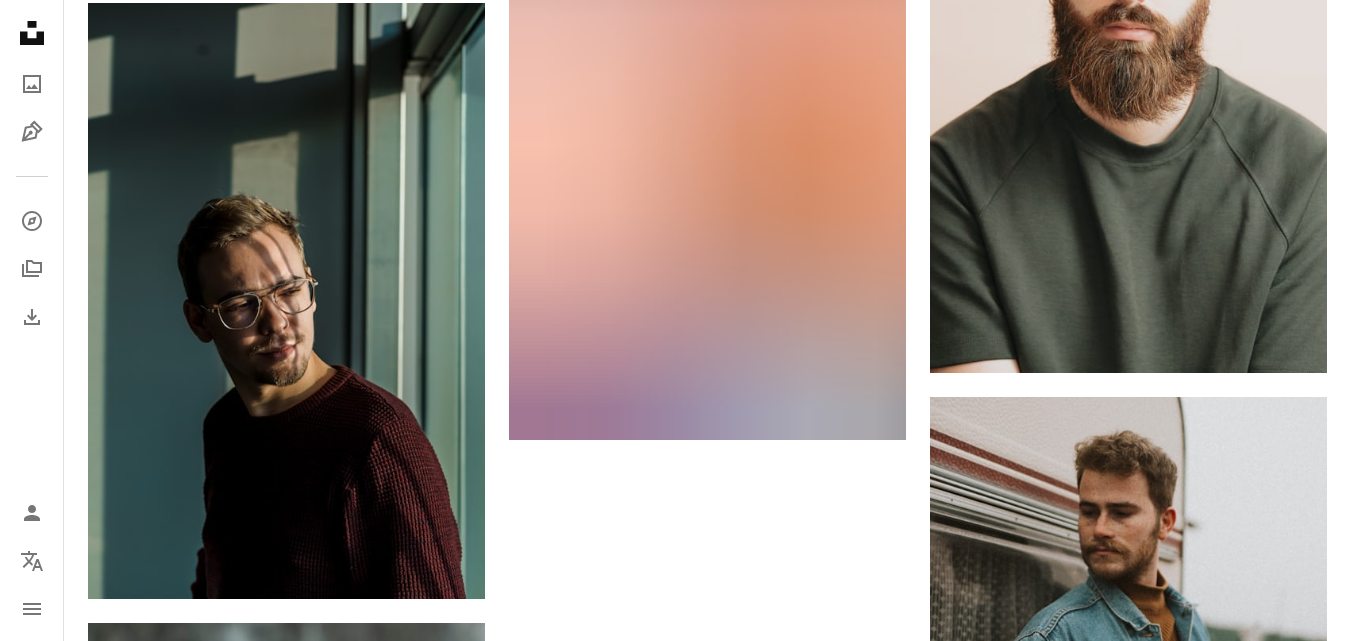 scroll, scrollTop: 8522, scrollLeft: 0, axis: vertical 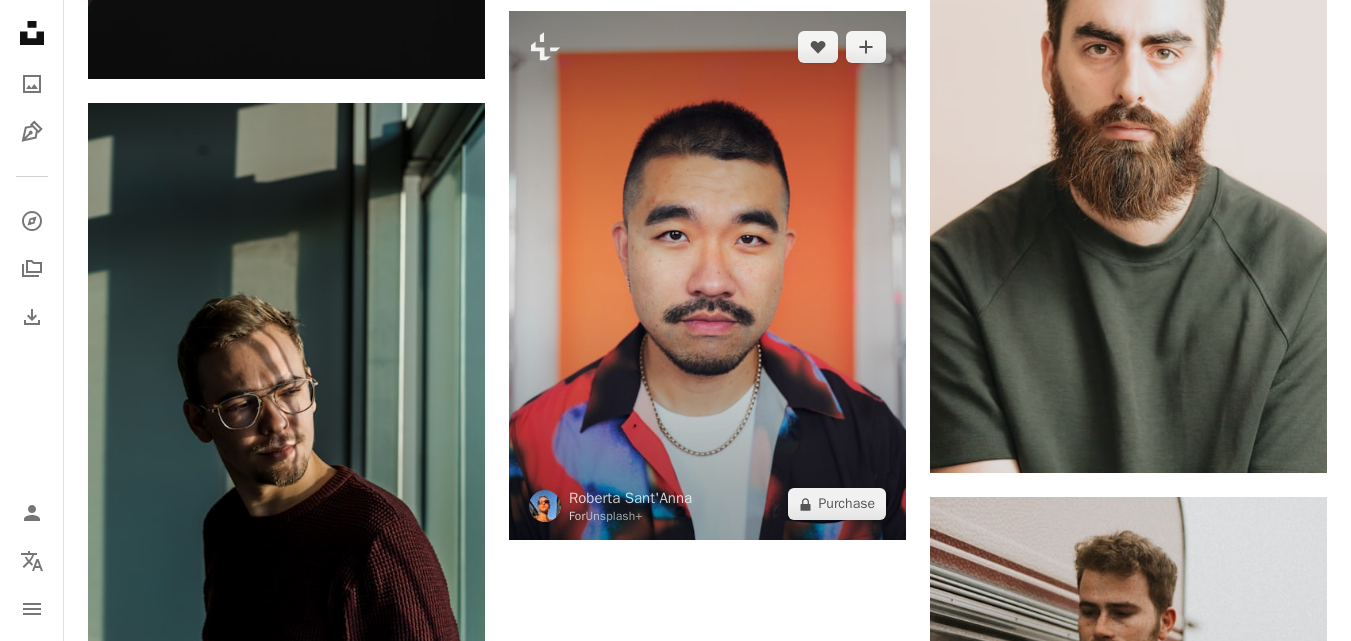 click at bounding box center [707, 276] 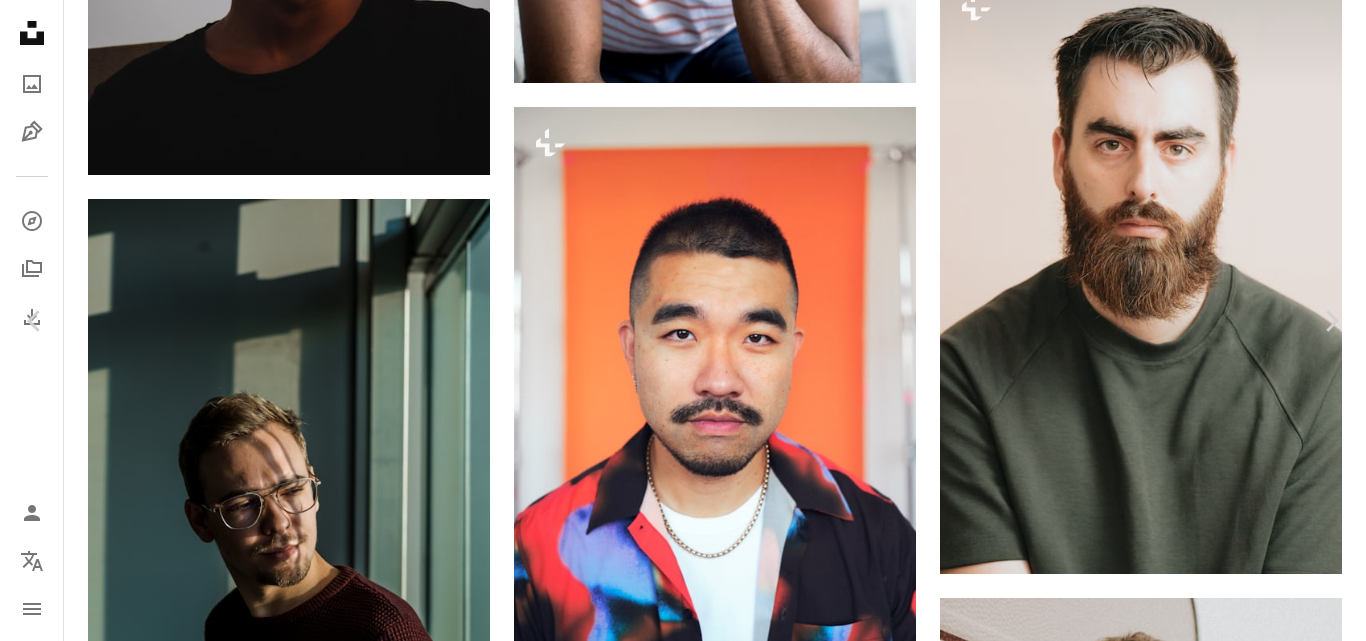 click on "An X shape" at bounding box center [20, 20] 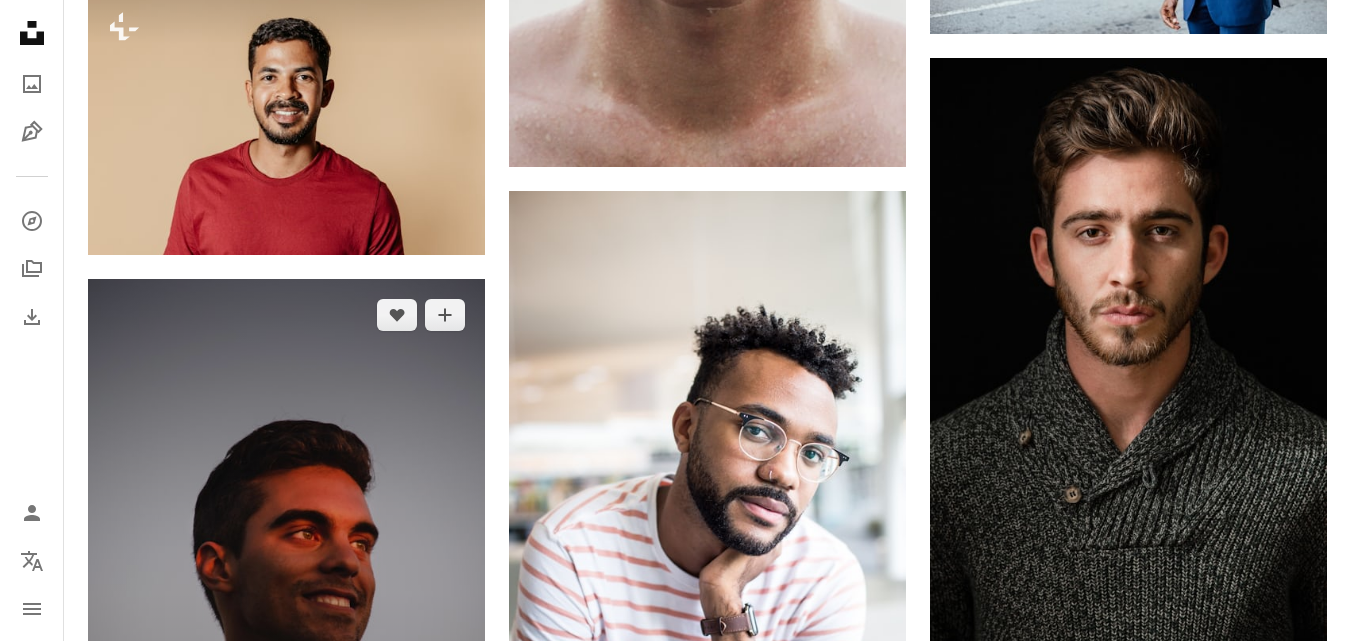 scroll, scrollTop: 7622, scrollLeft: 0, axis: vertical 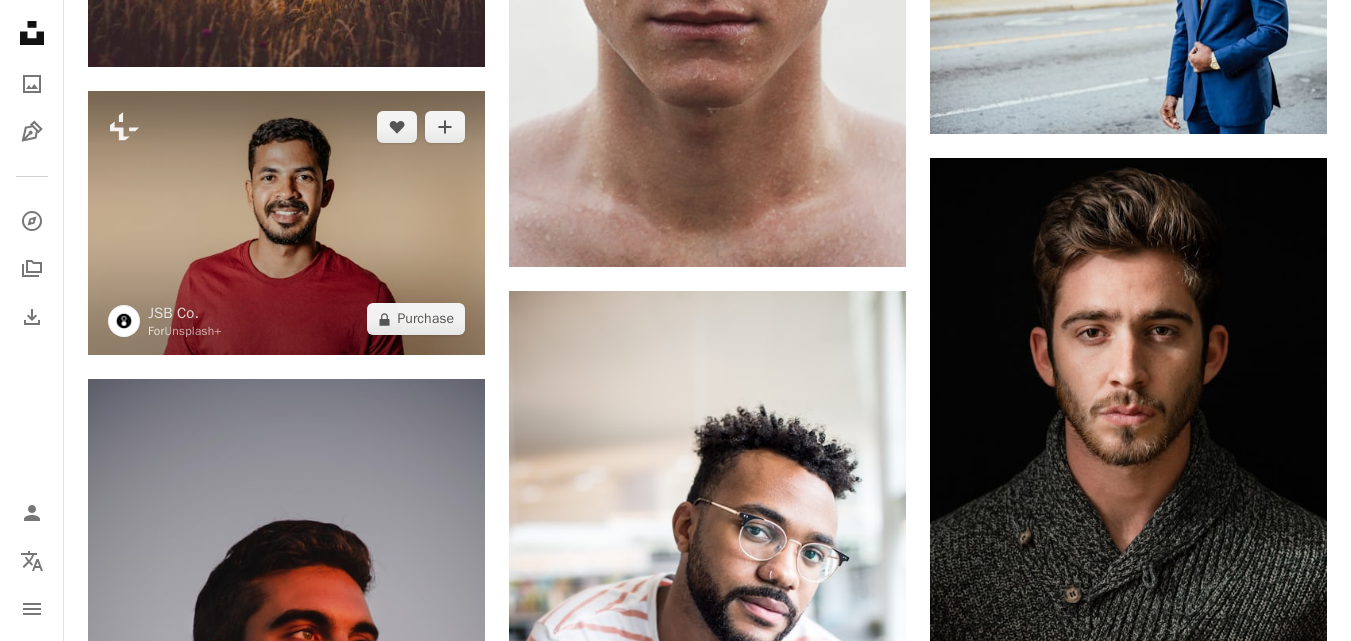 click at bounding box center (286, 223) 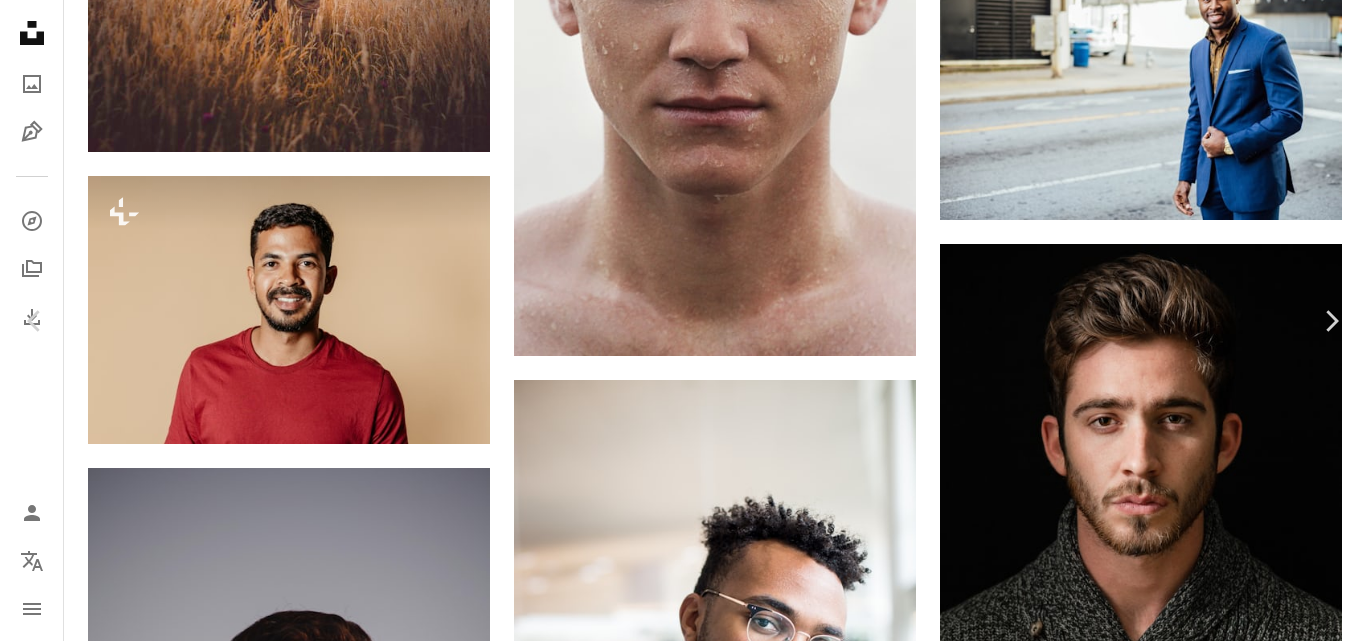 click on "An X shape" at bounding box center [20, 20] 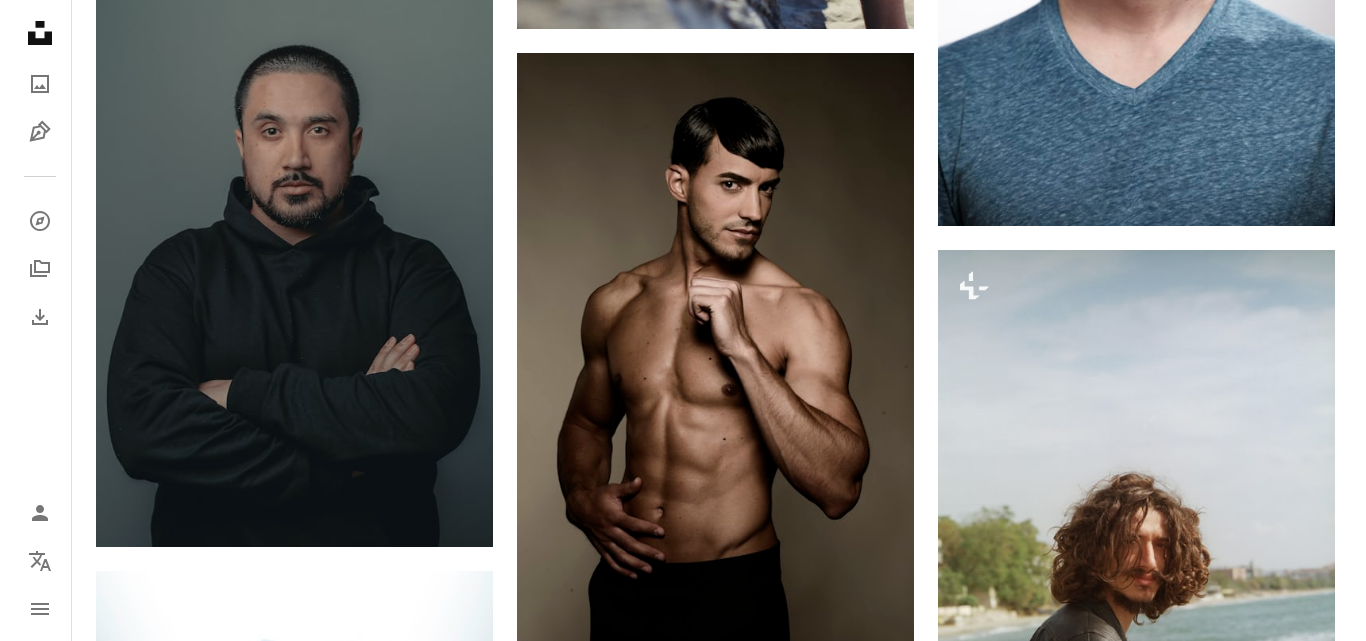 scroll, scrollTop: 6222, scrollLeft: 0, axis: vertical 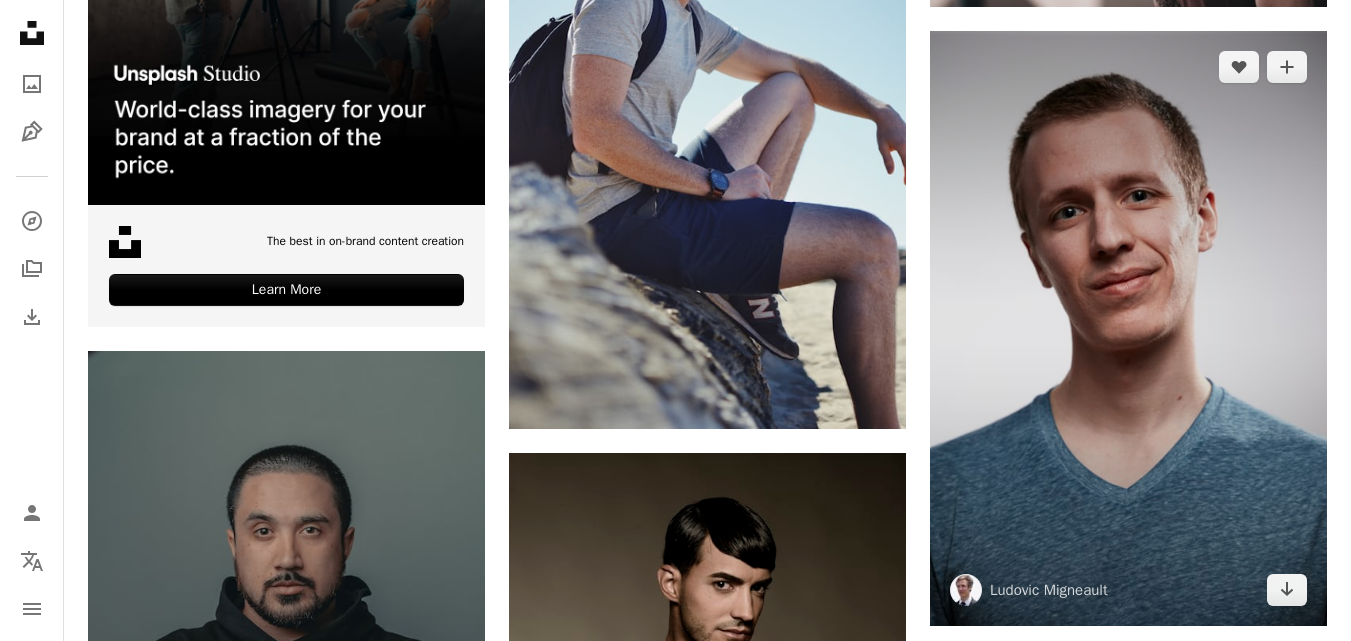 click at bounding box center [1128, 329] 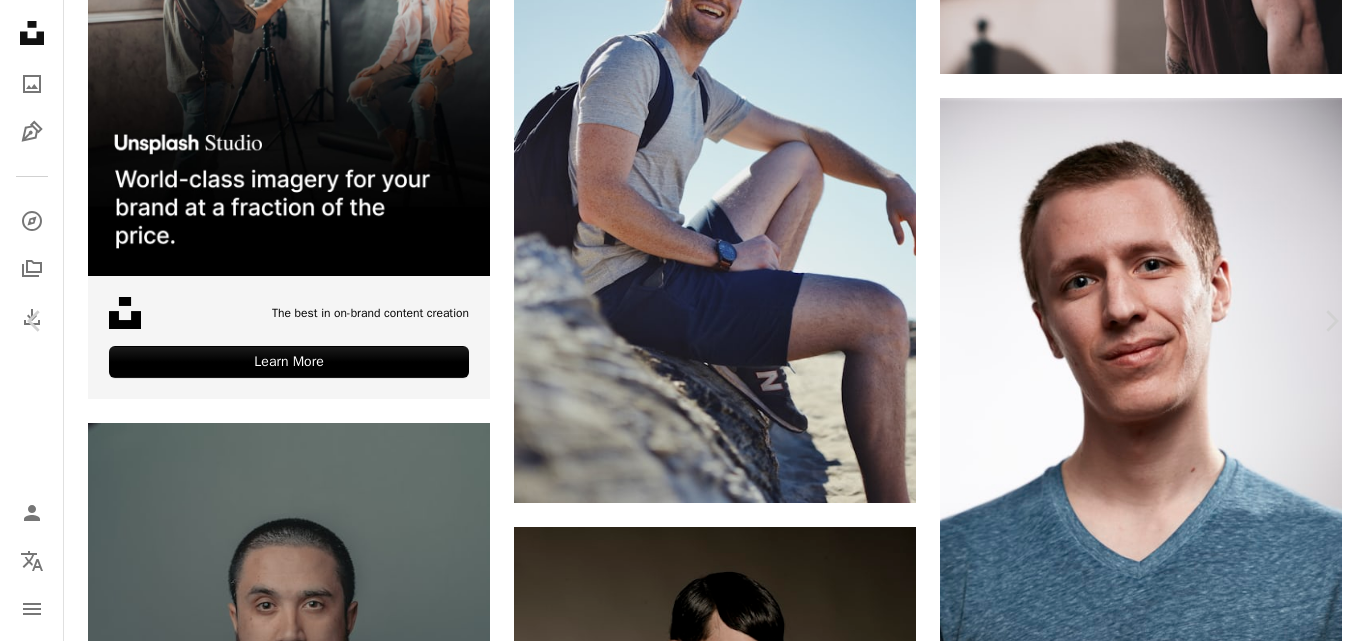 drag, startPoint x: 1222, startPoint y: 30, endPoint x: 1219, endPoint y: 41, distance: 11.401754 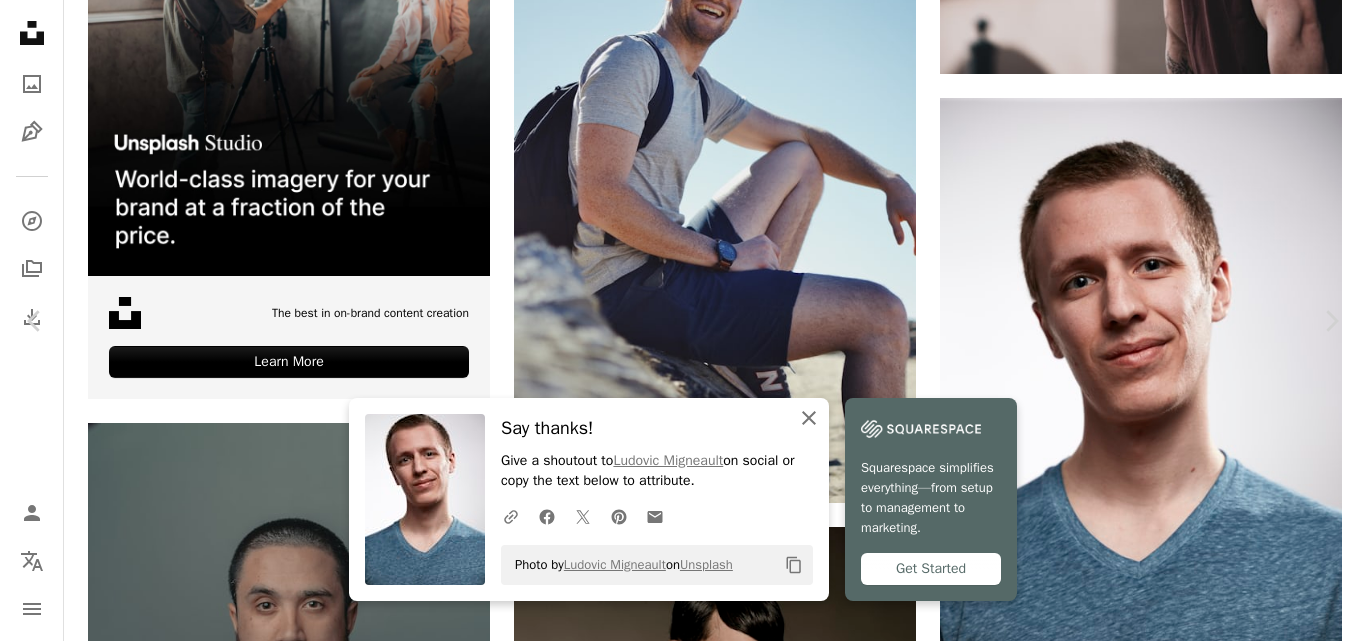 click on "An X shape" 